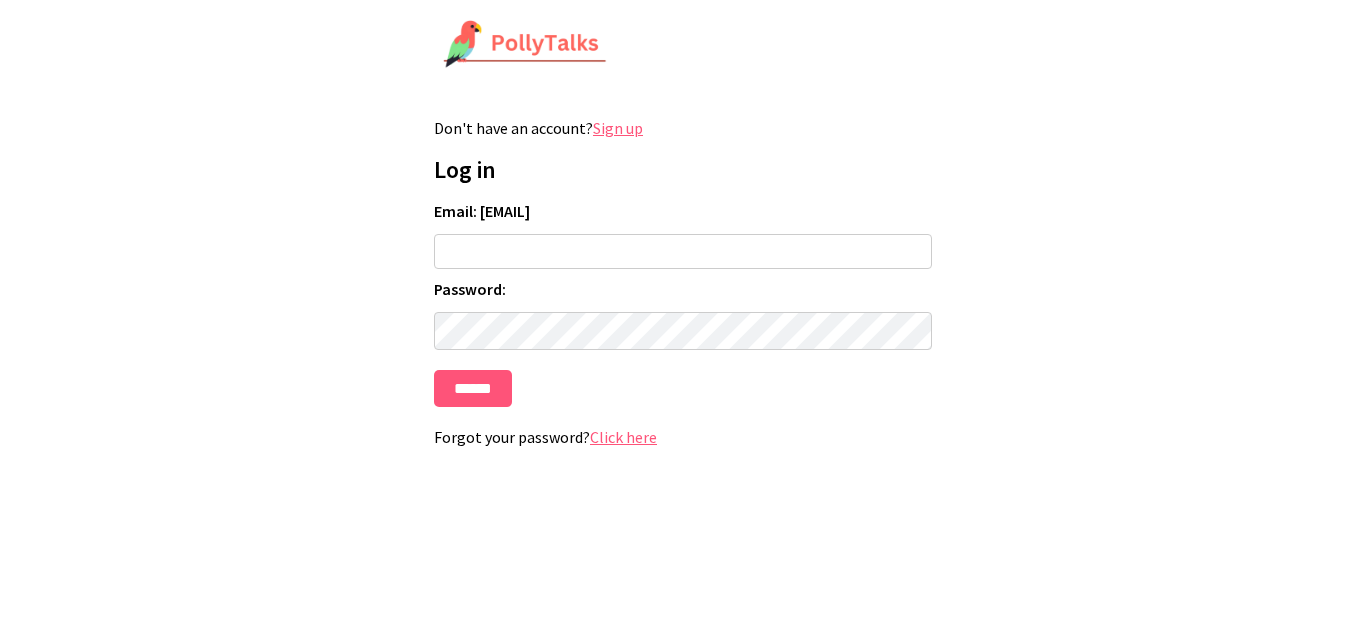 scroll, scrollTop: 0, scrollLeft: 0, axis: both 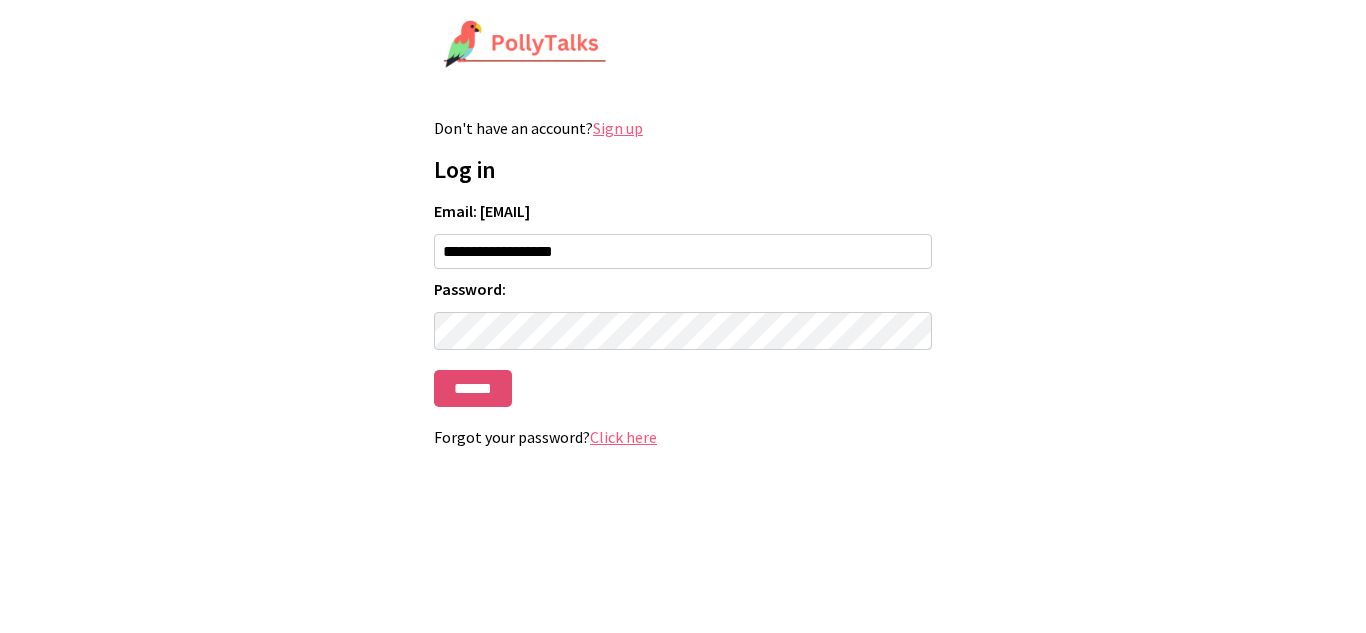 click on "******" at bounding box center [473, 388] 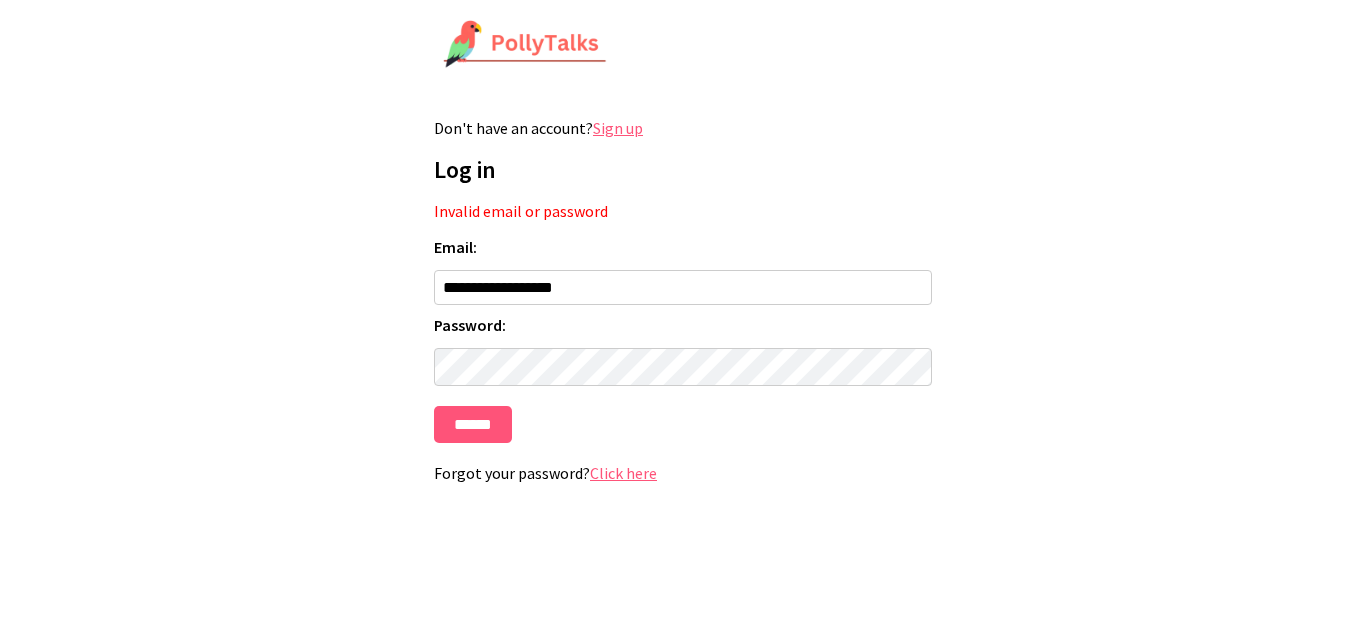 scroll, scrollTop: 0, scrollLeft: 0, axis: both 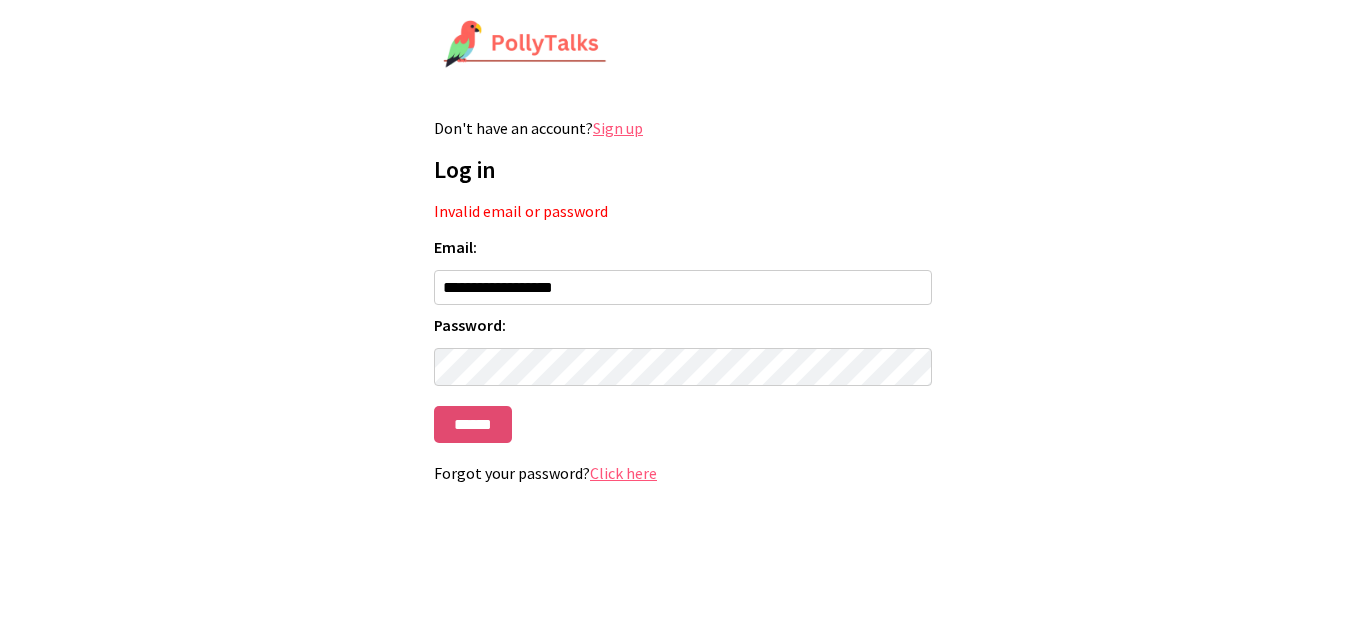 click on "******" at bounding box center [473, 424] 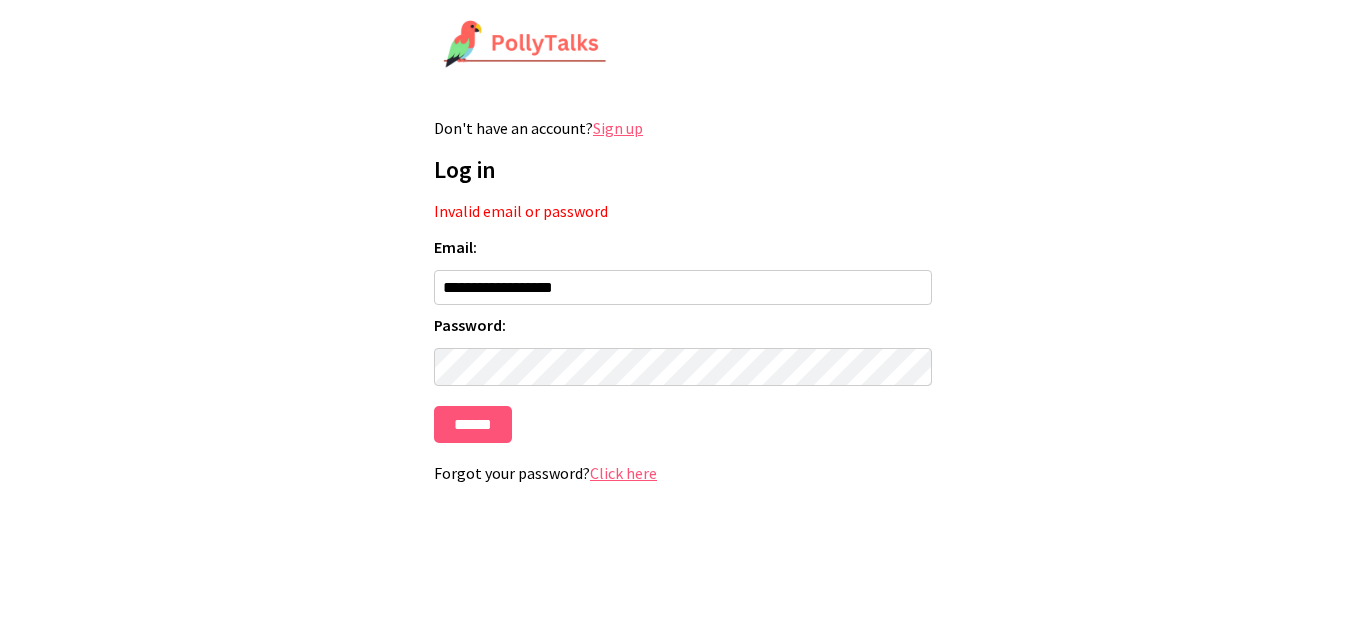 scroll, scrollTop: 0, scrollLeft: 0, axis: both 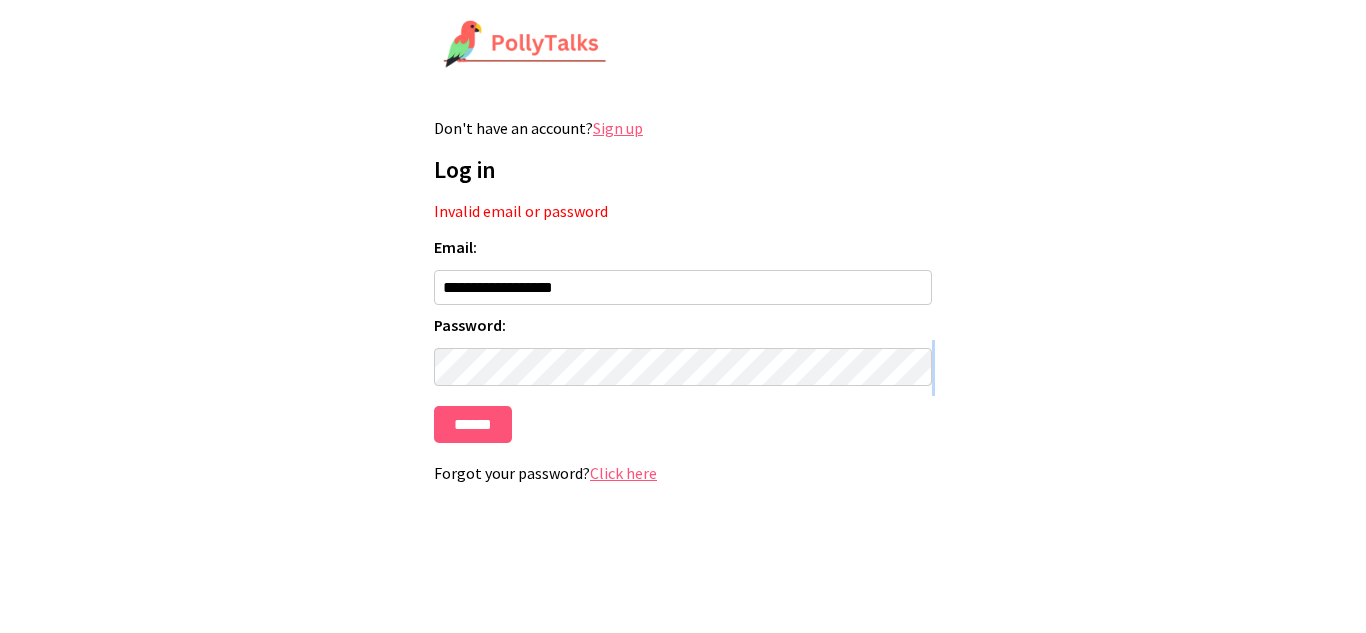 click on "Email:
[EMAIL]
Password:
******" at bounding box center (683, 340) 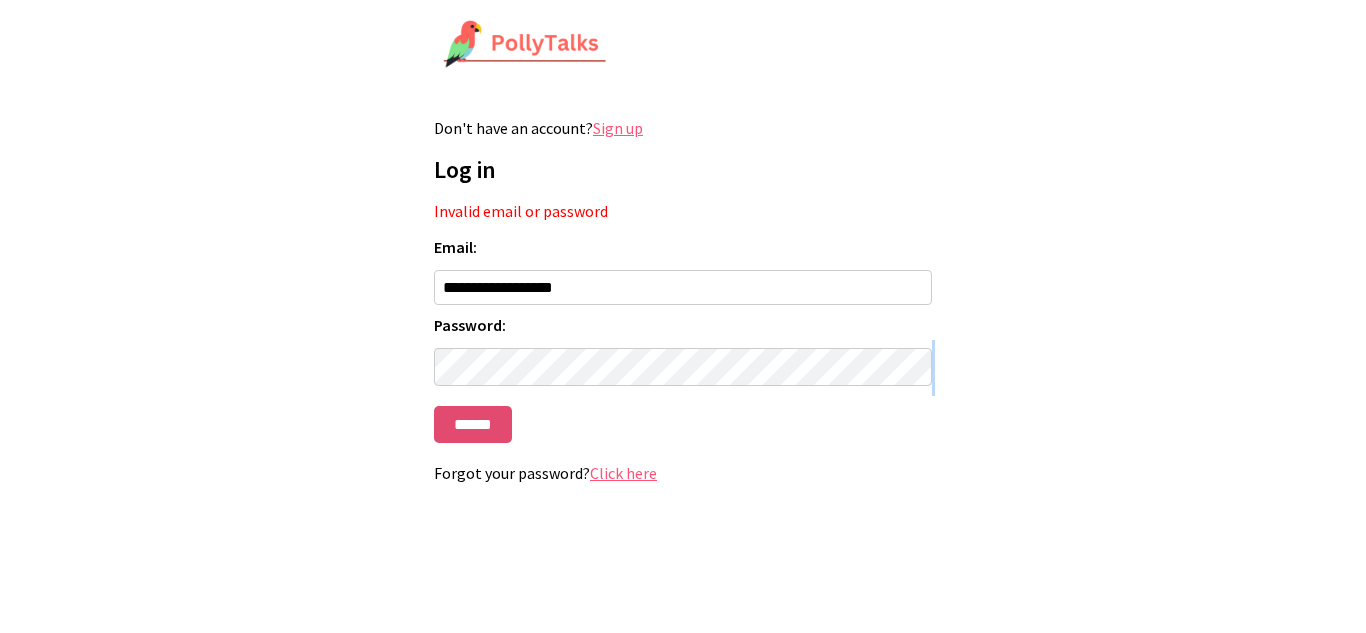 click on "******" at bounding box center [473, 424] 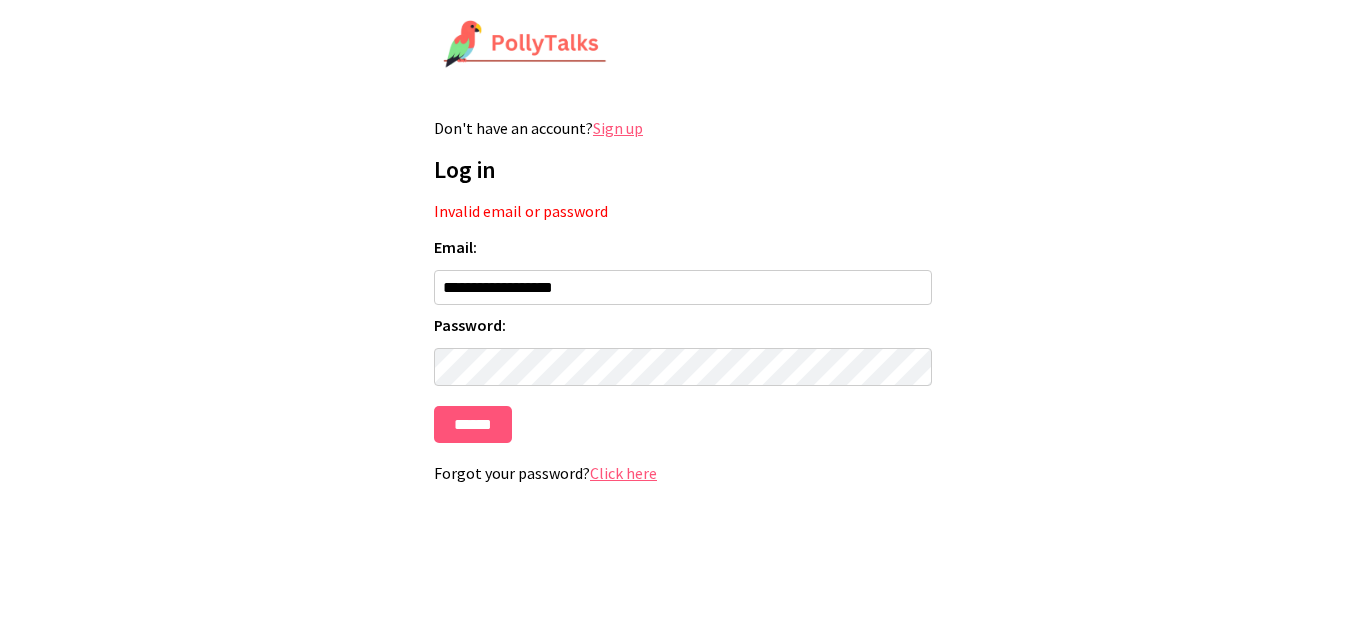 scroll, scrollTop: 0, scrollLeft: 0, axis: both 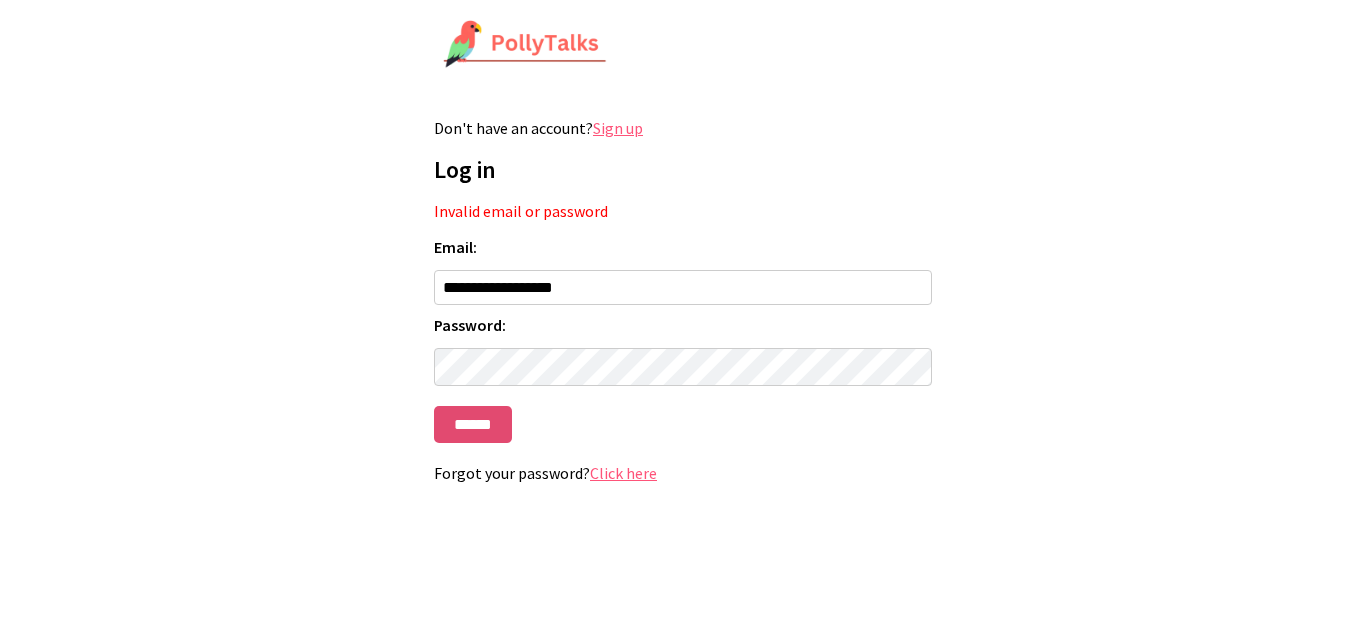 click on "******" at bounding box center (473, 424) 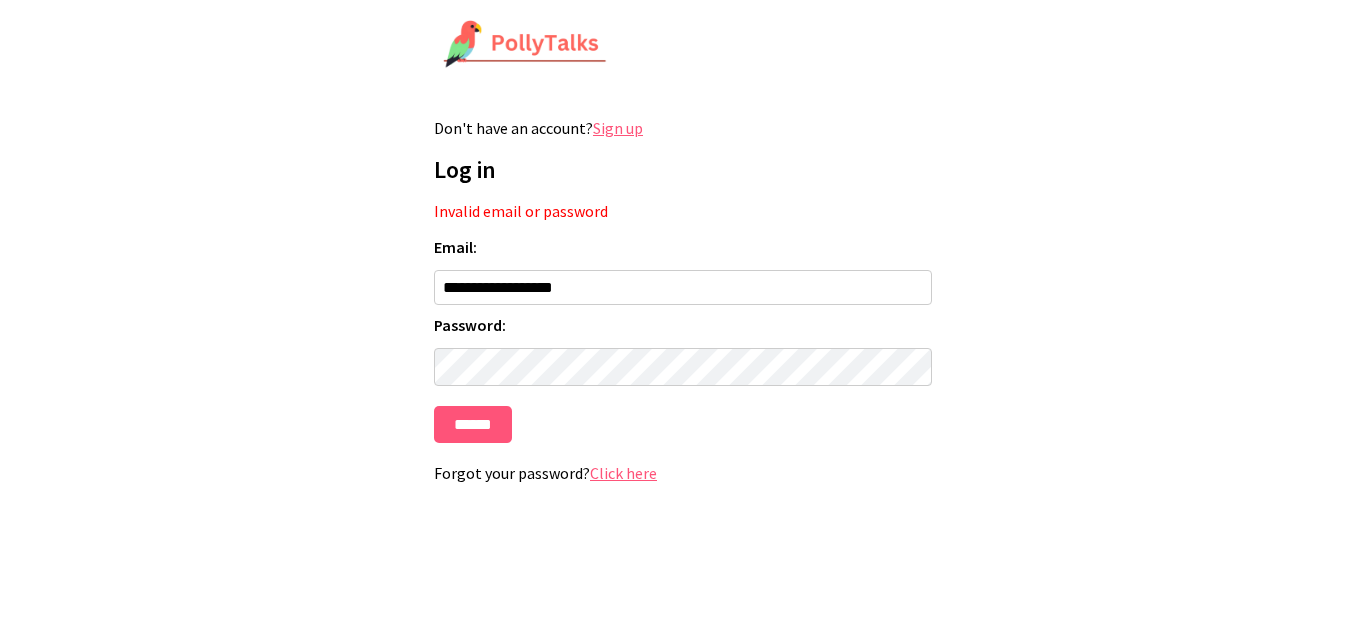 scroll, scrollTop: 0, scrollLeft: 0, axis: both 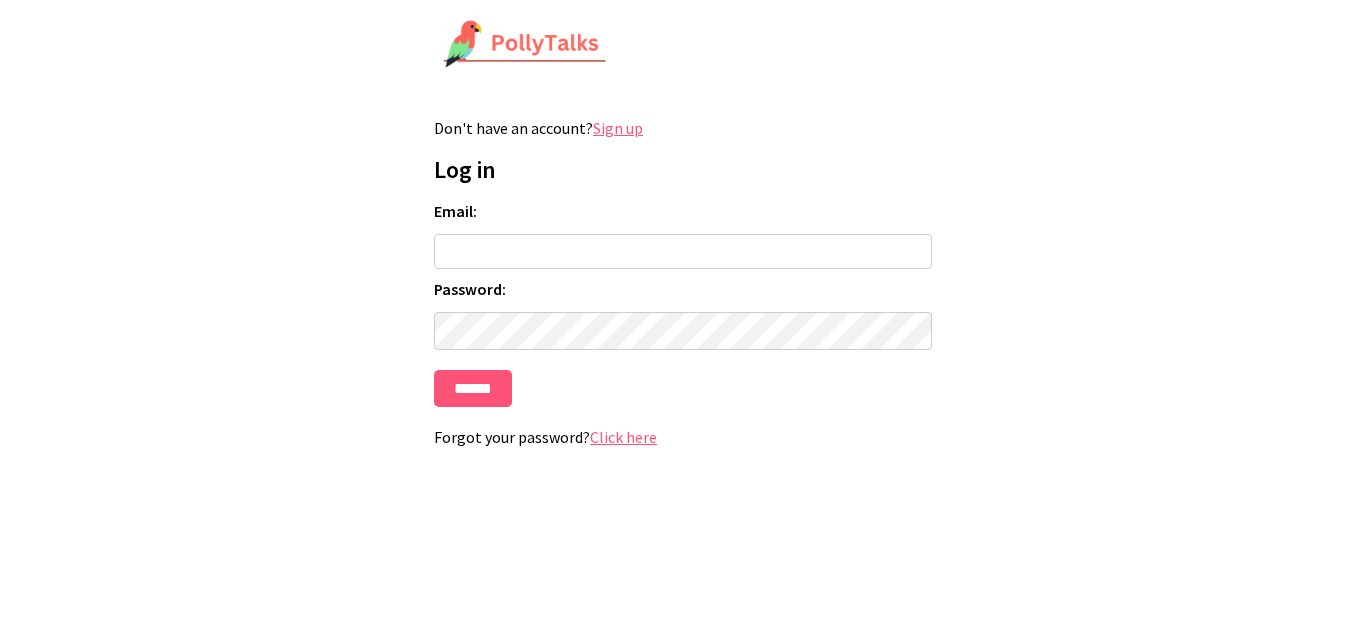 click on "Email:" at bounding box center [683, 251] 